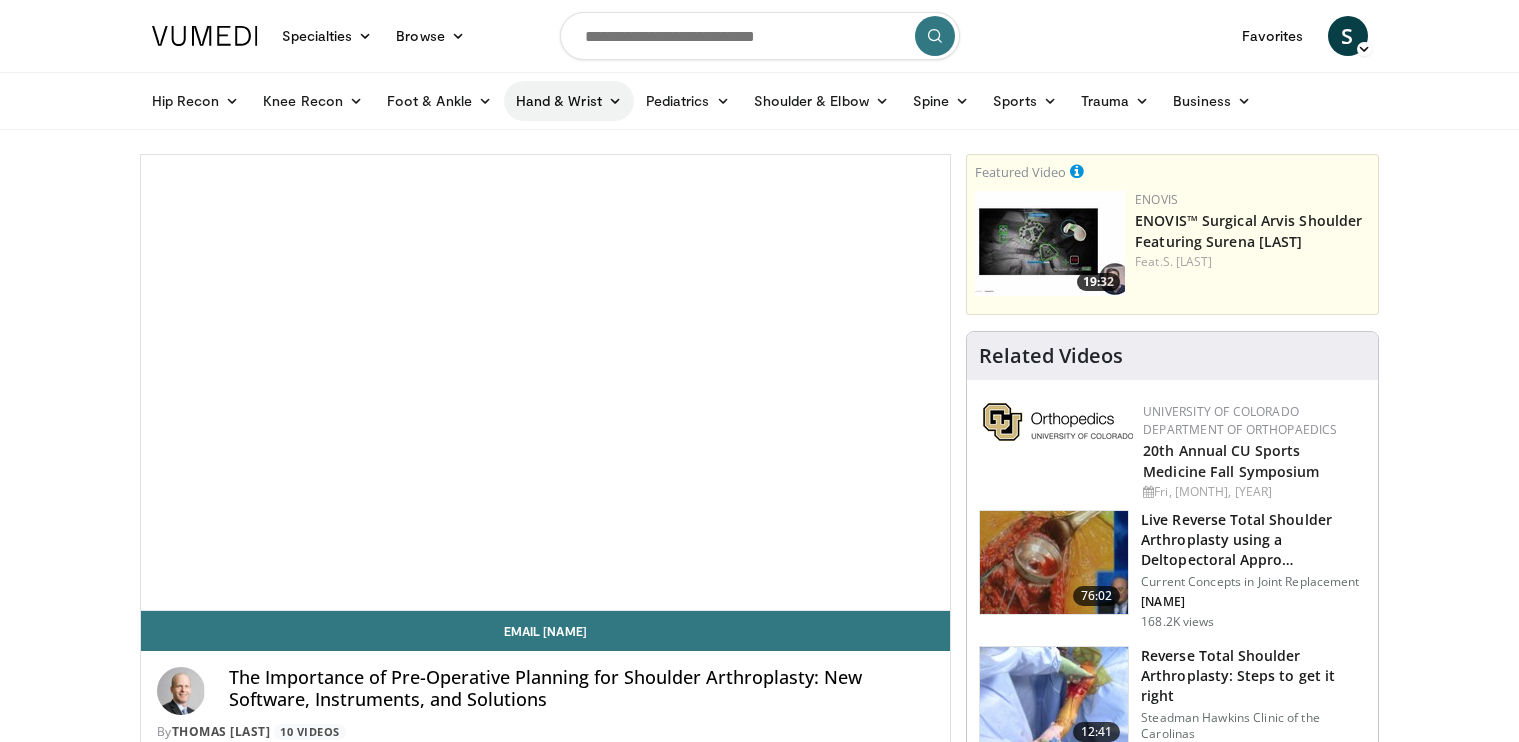 scroll, scrollTop: 0, scrollLeft: 0, axis: both 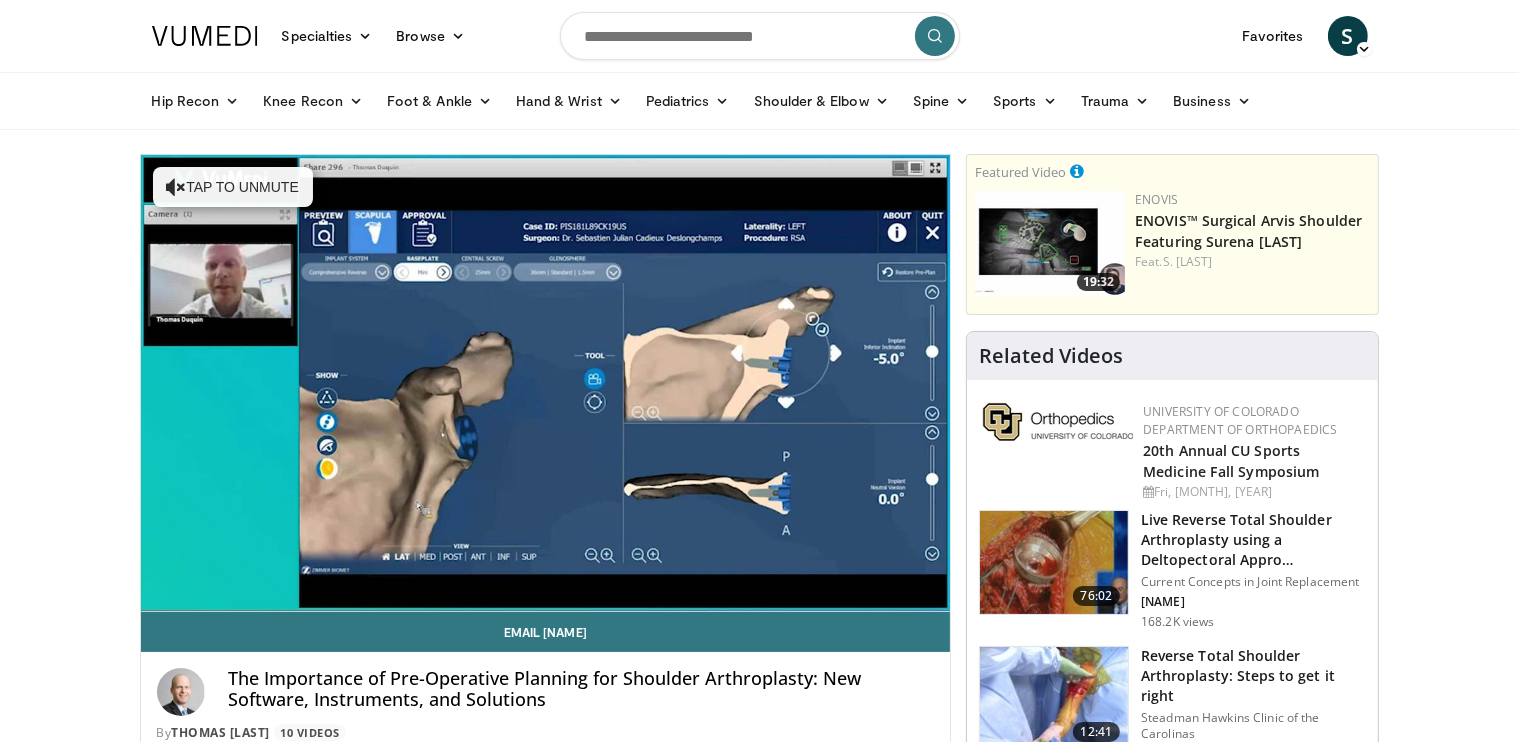 click at bounding box center (760, 36) 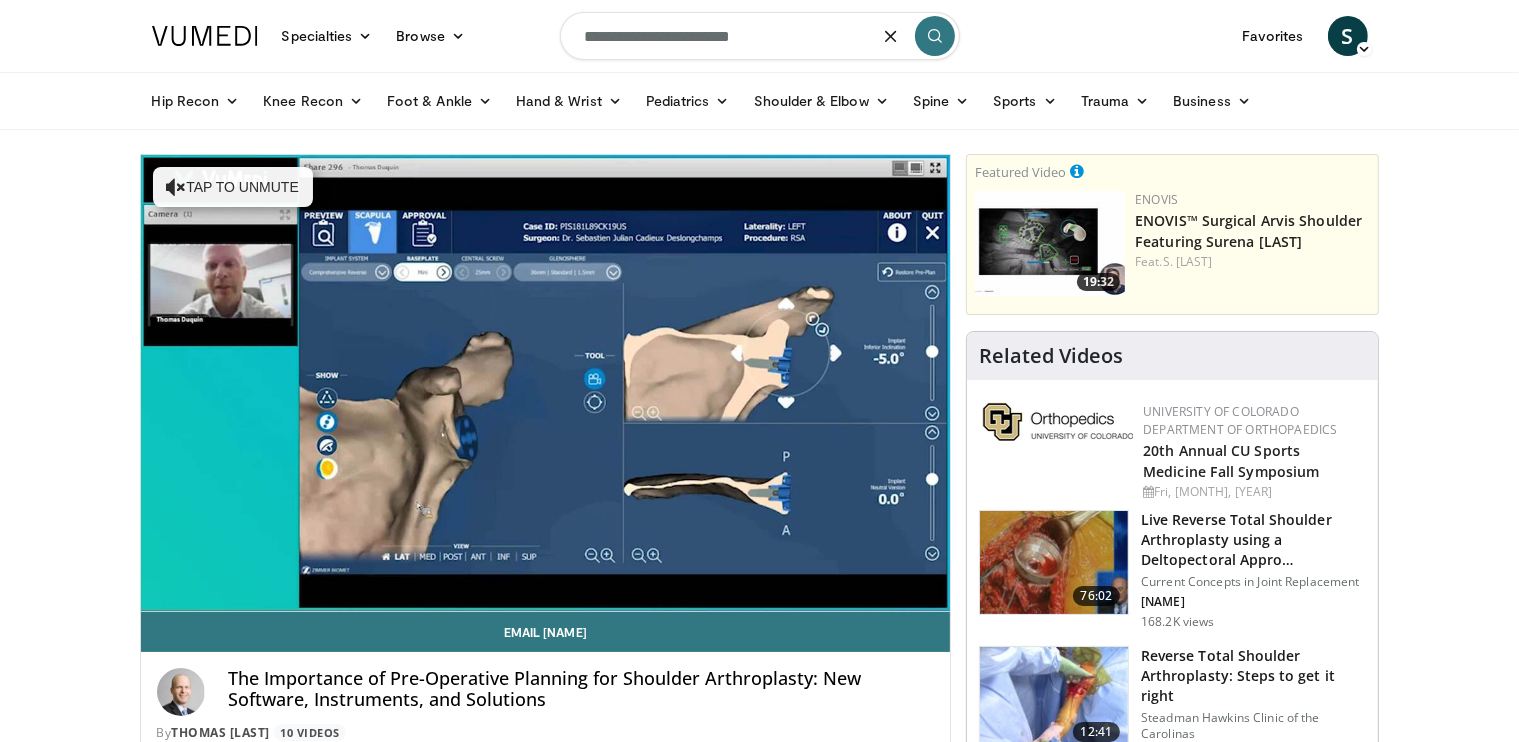 type on "**********" 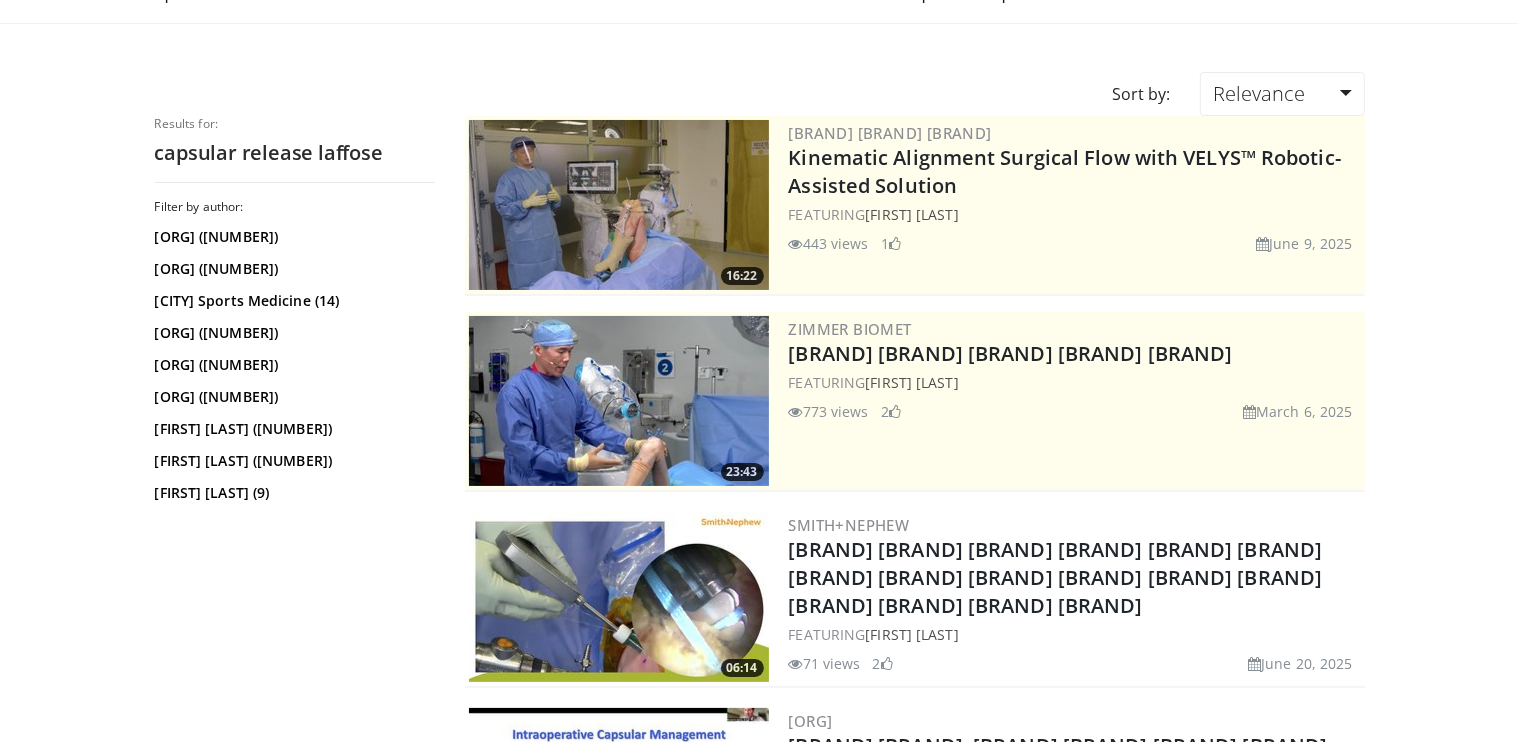 scroll, scrollTop: 0, scrollLeft: 0, axis: both 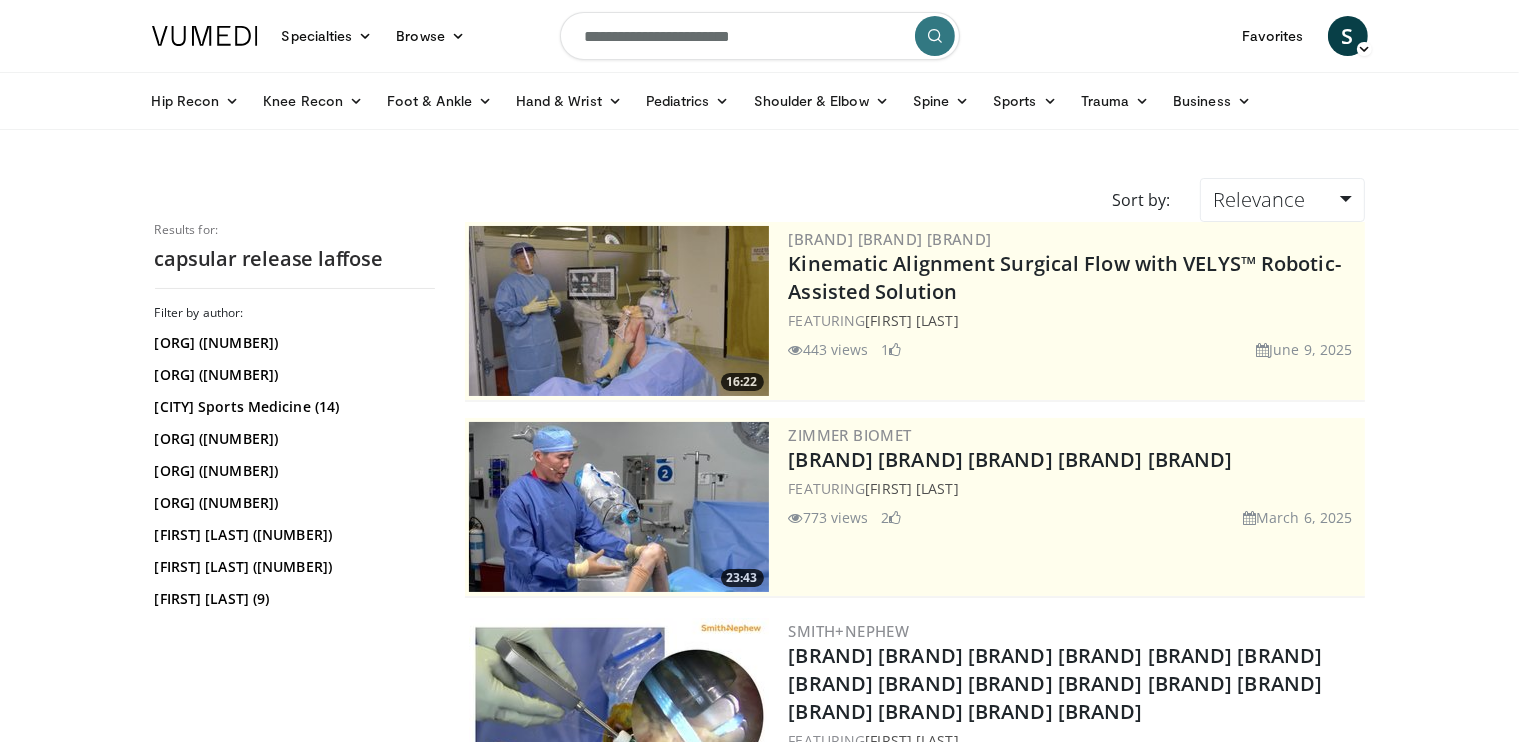click on "**********" at bounding box center (760, 36) 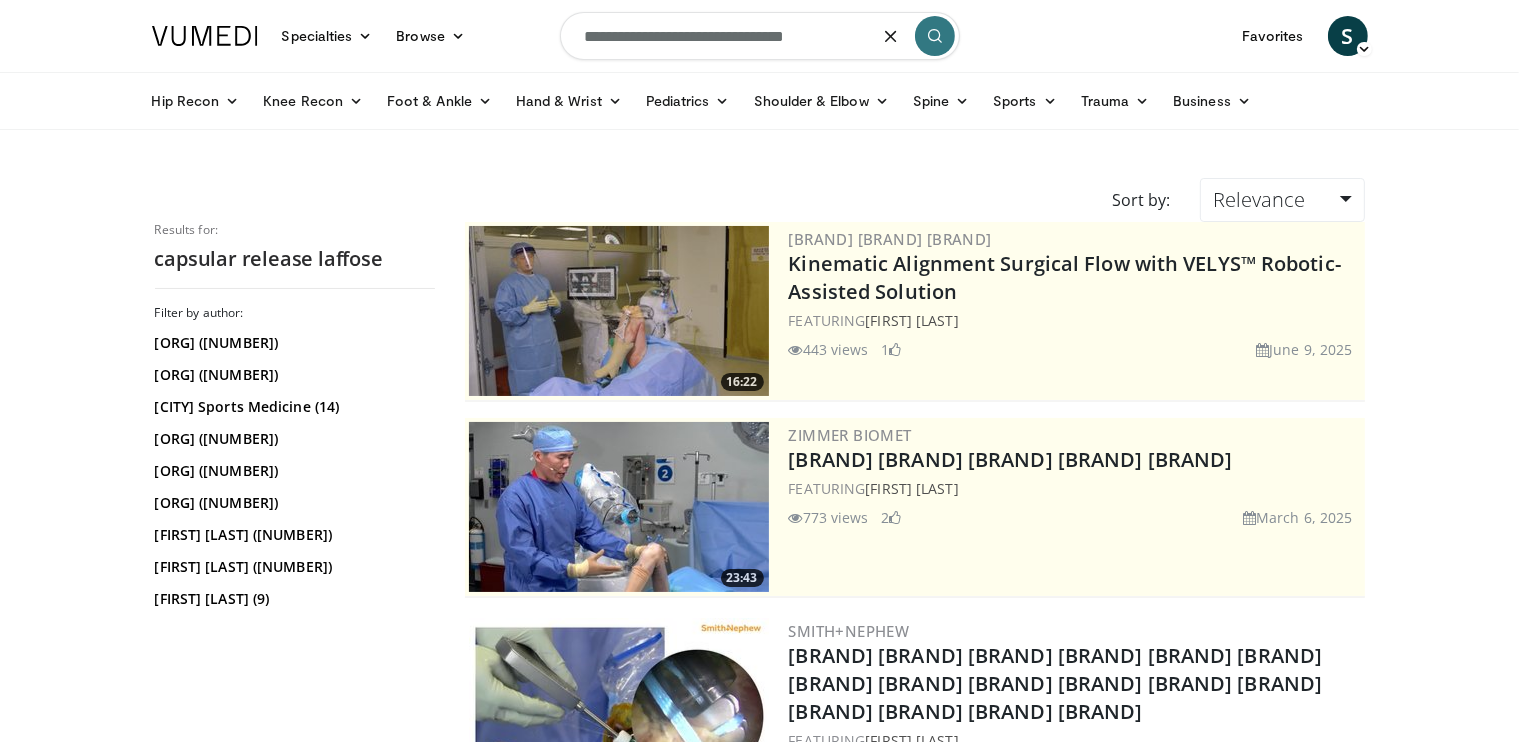 type on "**********" 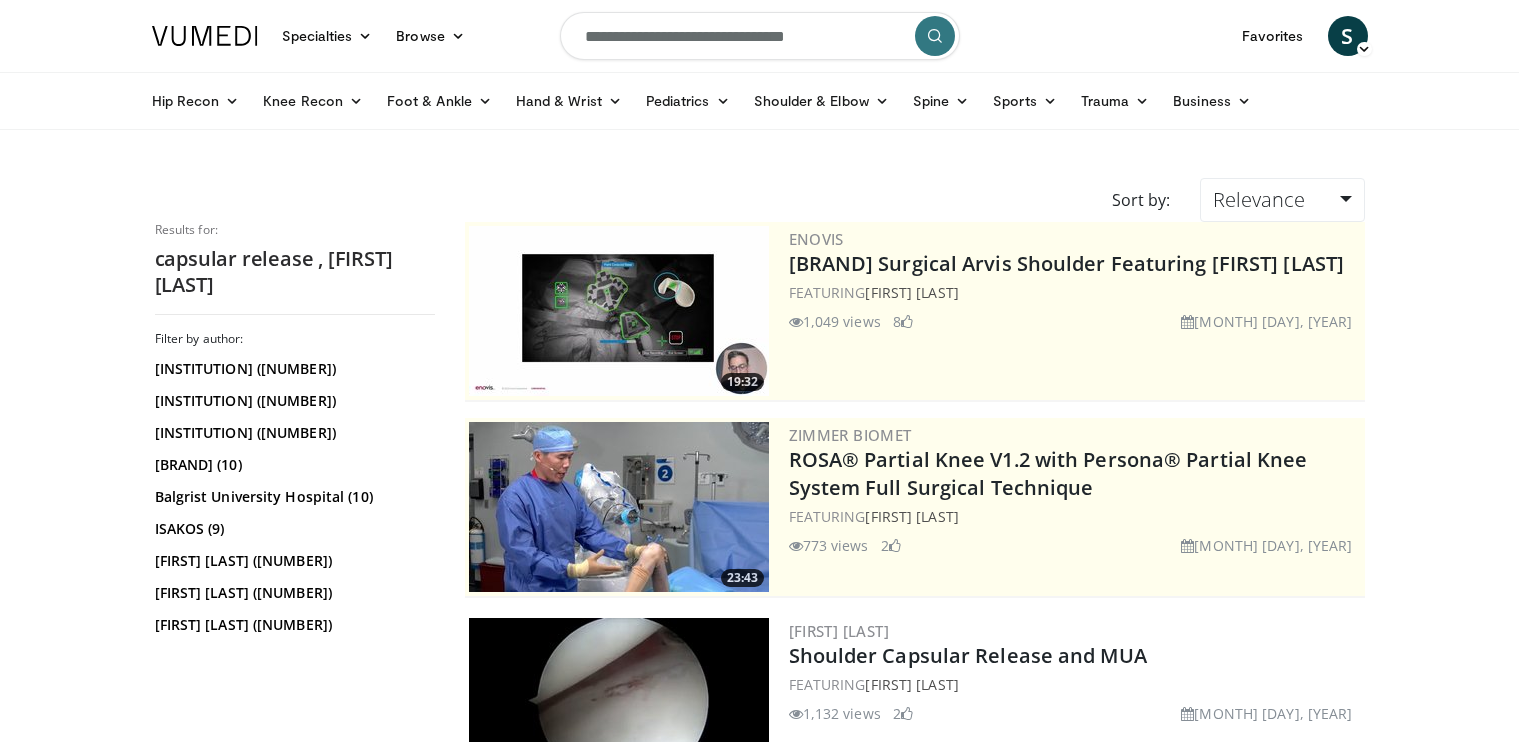 scroll, scrollTop: 0, scrollLeft: 0, axis: both 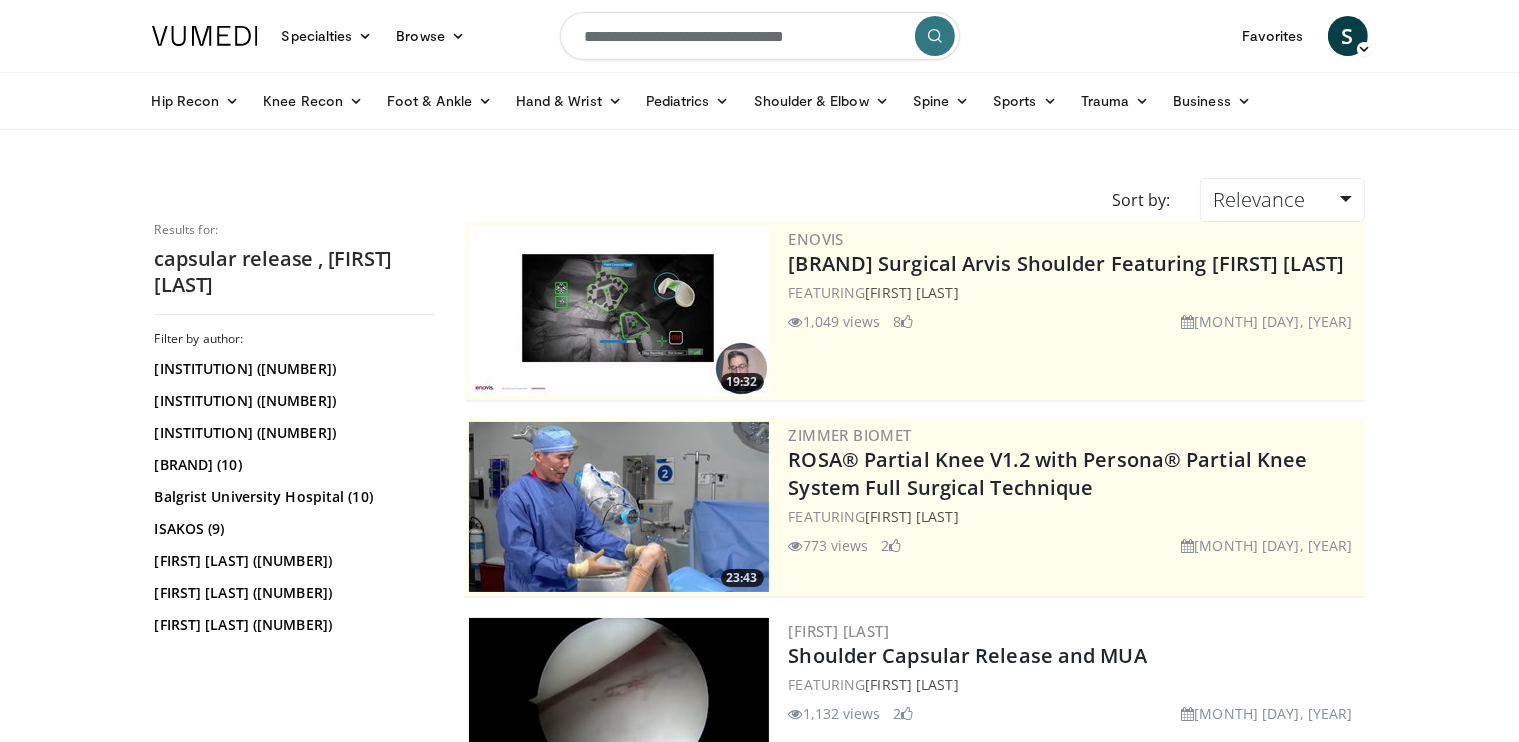 click at bounding box center (935, 36) 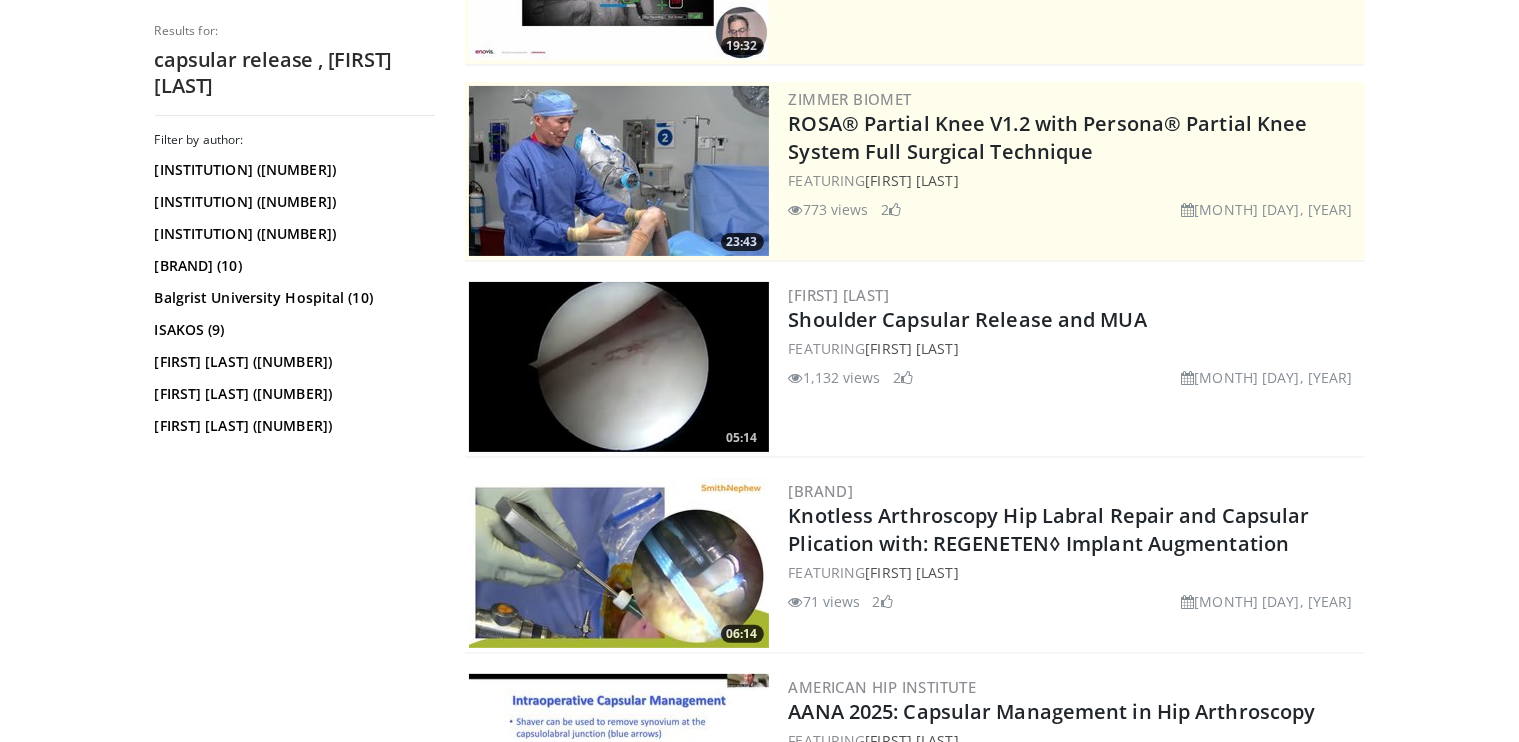 scroll, scrollTop: 343, scrollLeft: 0, axis: vertical 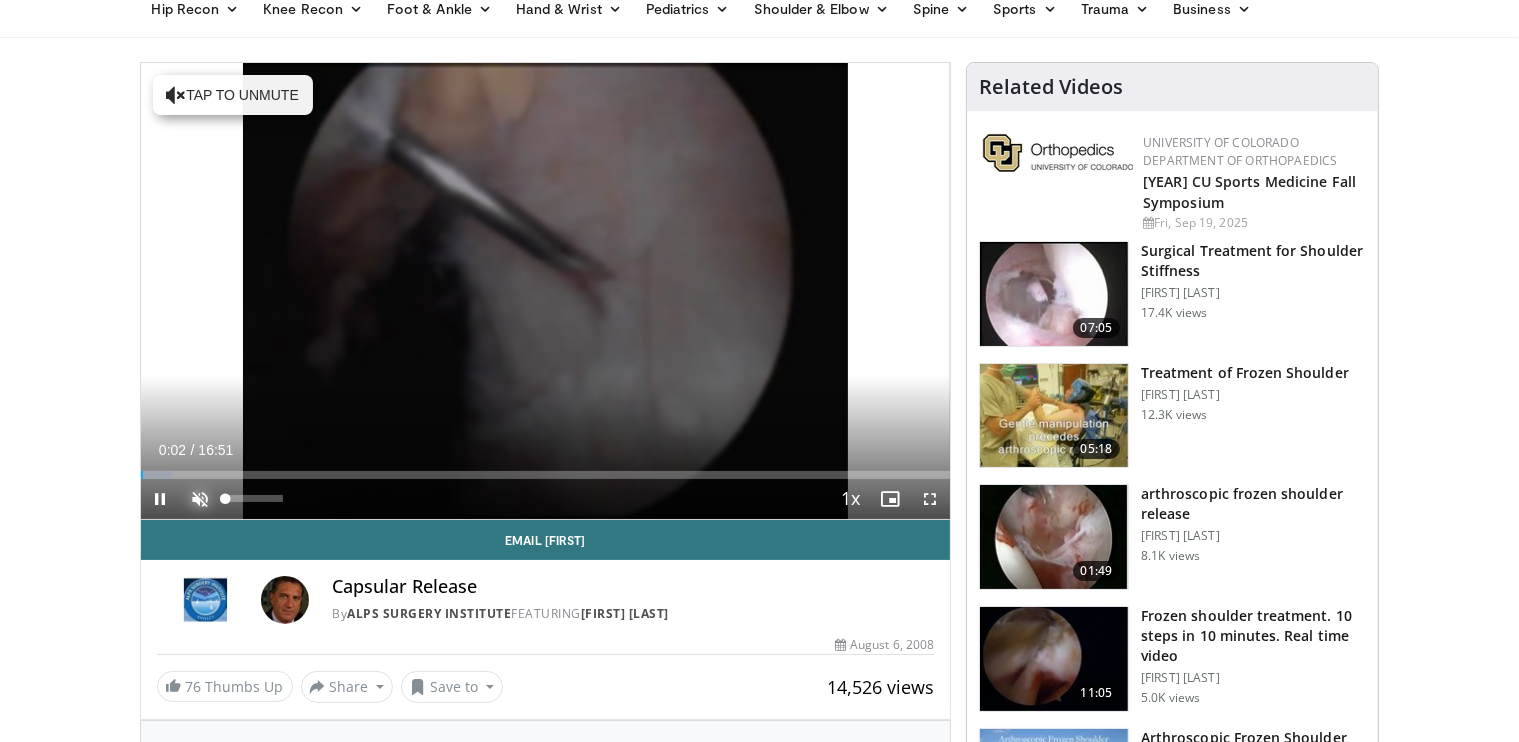 click at bounding box center (201, 499) 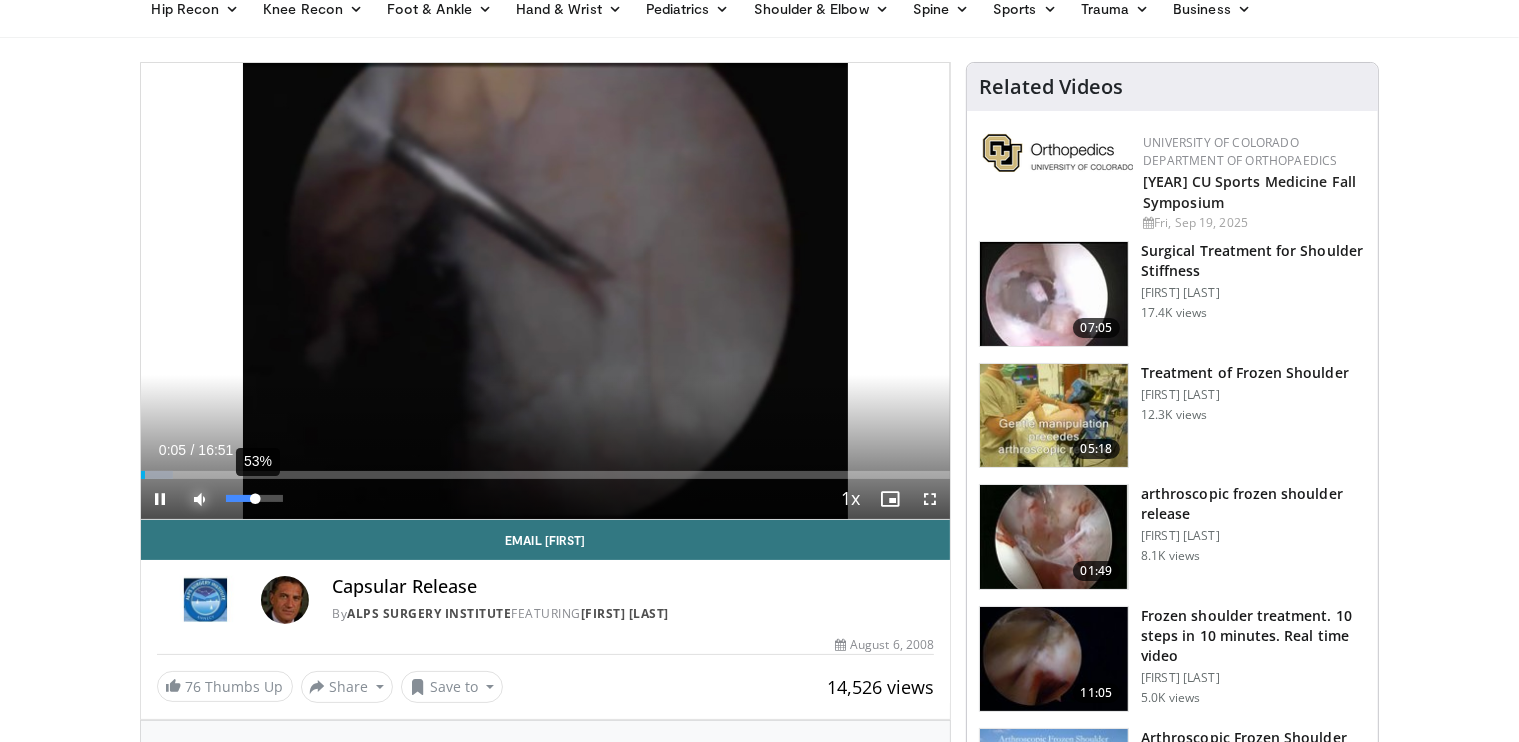 click at bounding box center (241, 498) 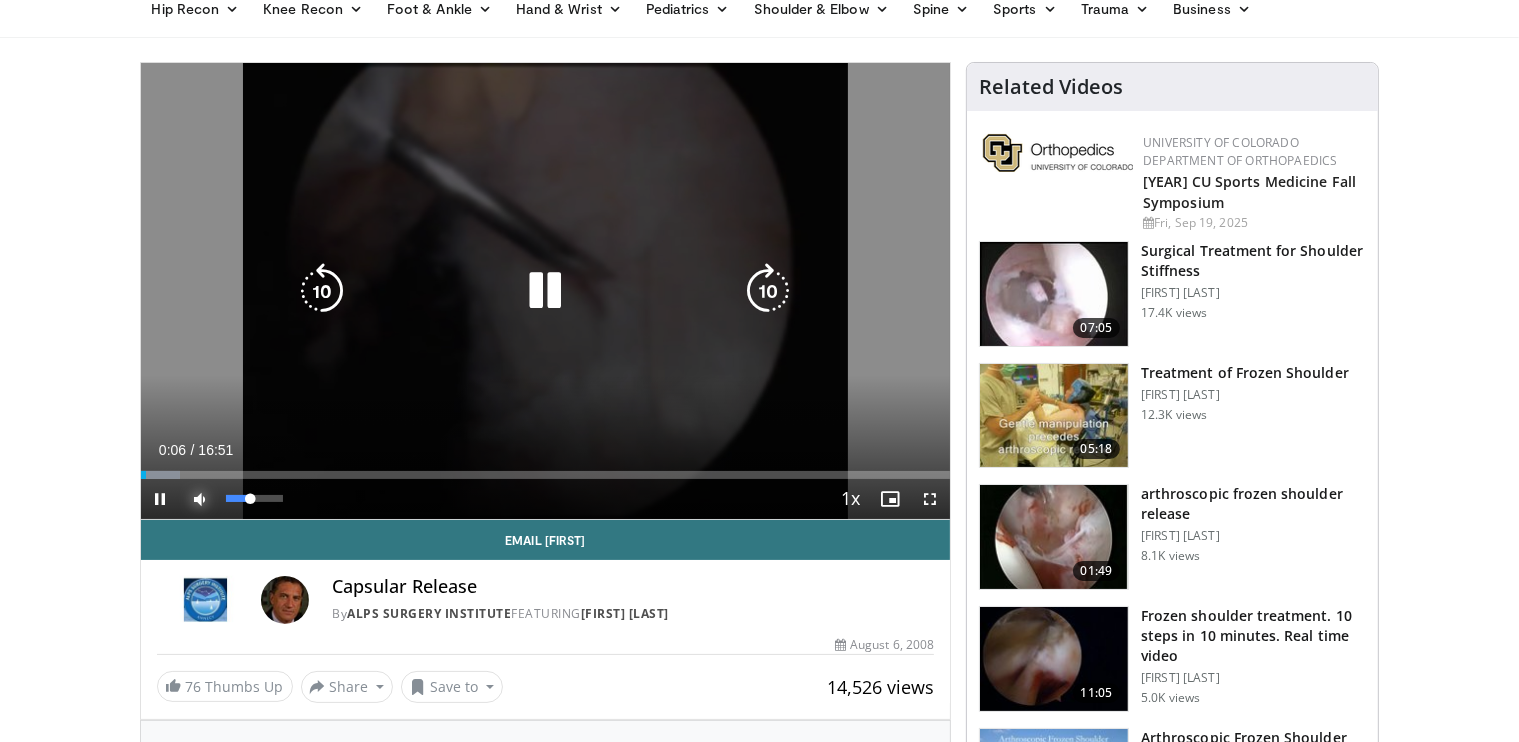 click at bounding box center (238, 498) 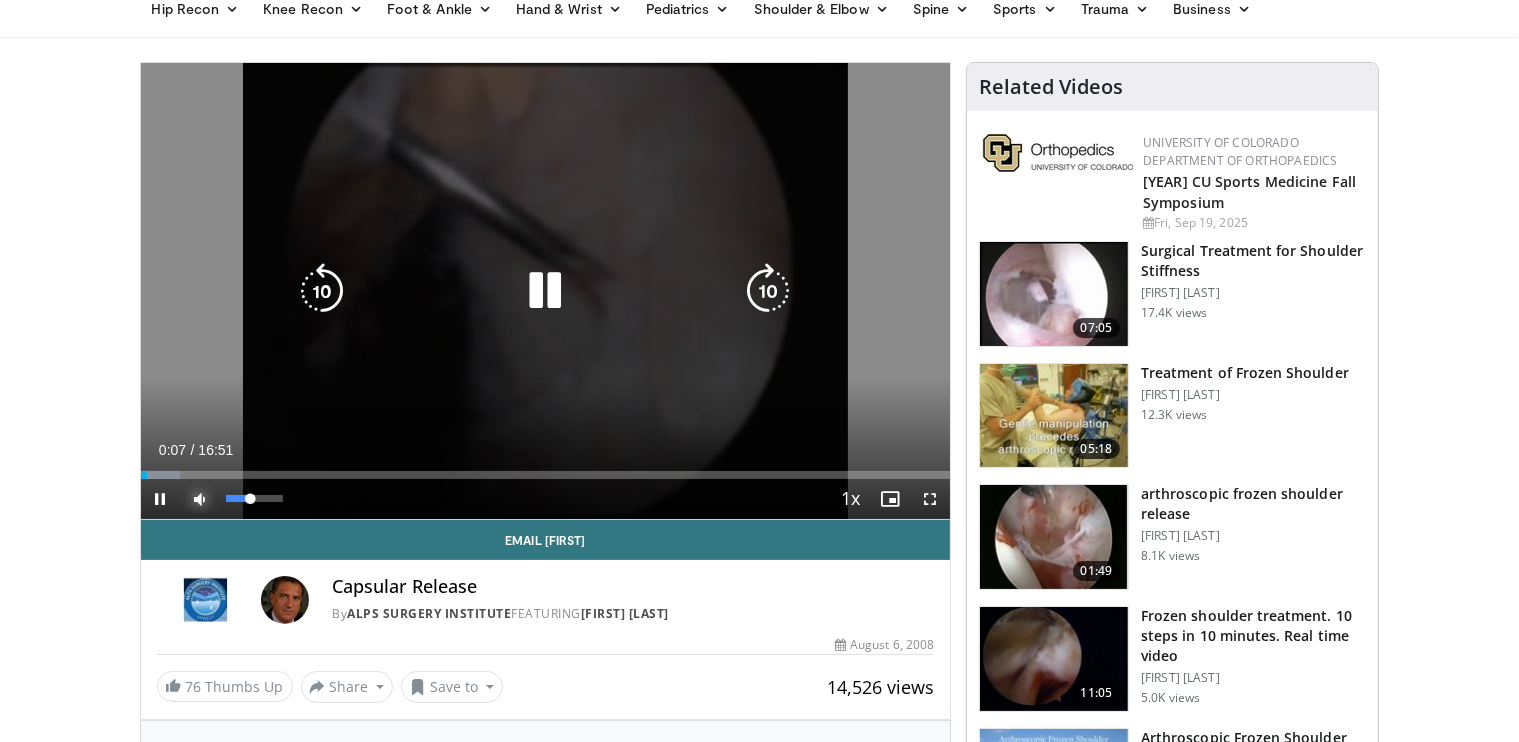 click at bounding box center (238, 498) 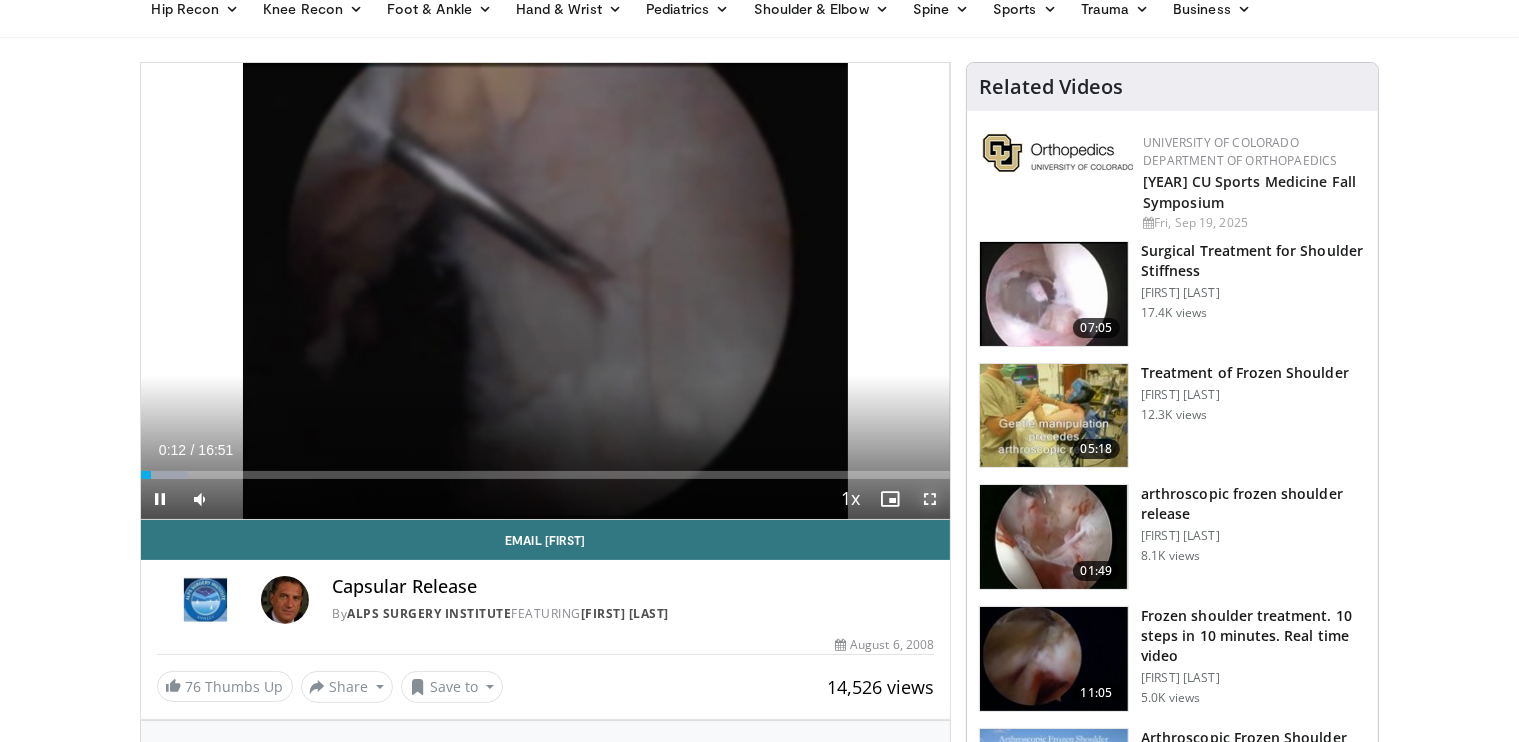 click at bounding box center [930, 499] 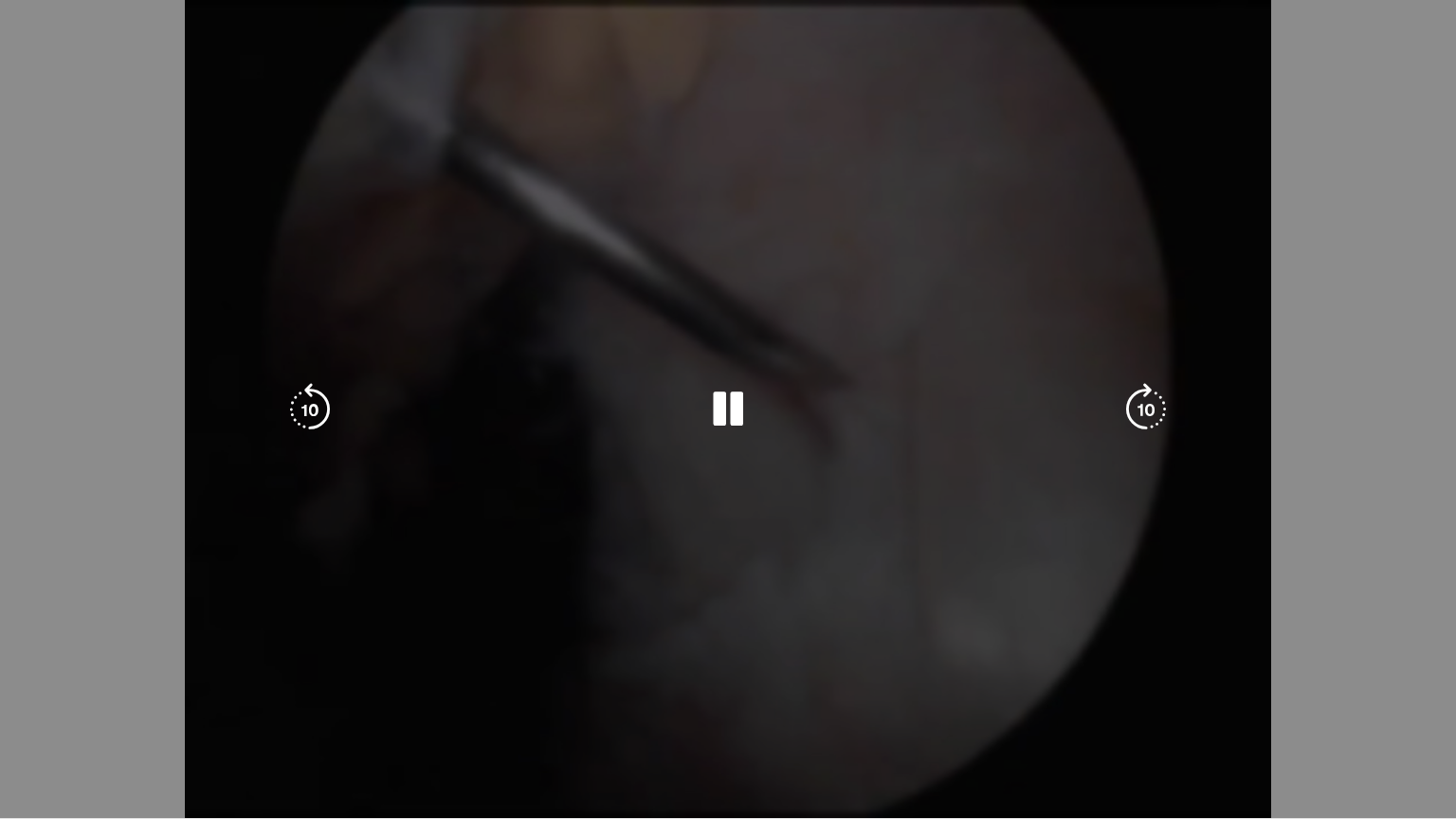 click on "10 seconds
Tap to unmute" at bounding box center (728, 409) 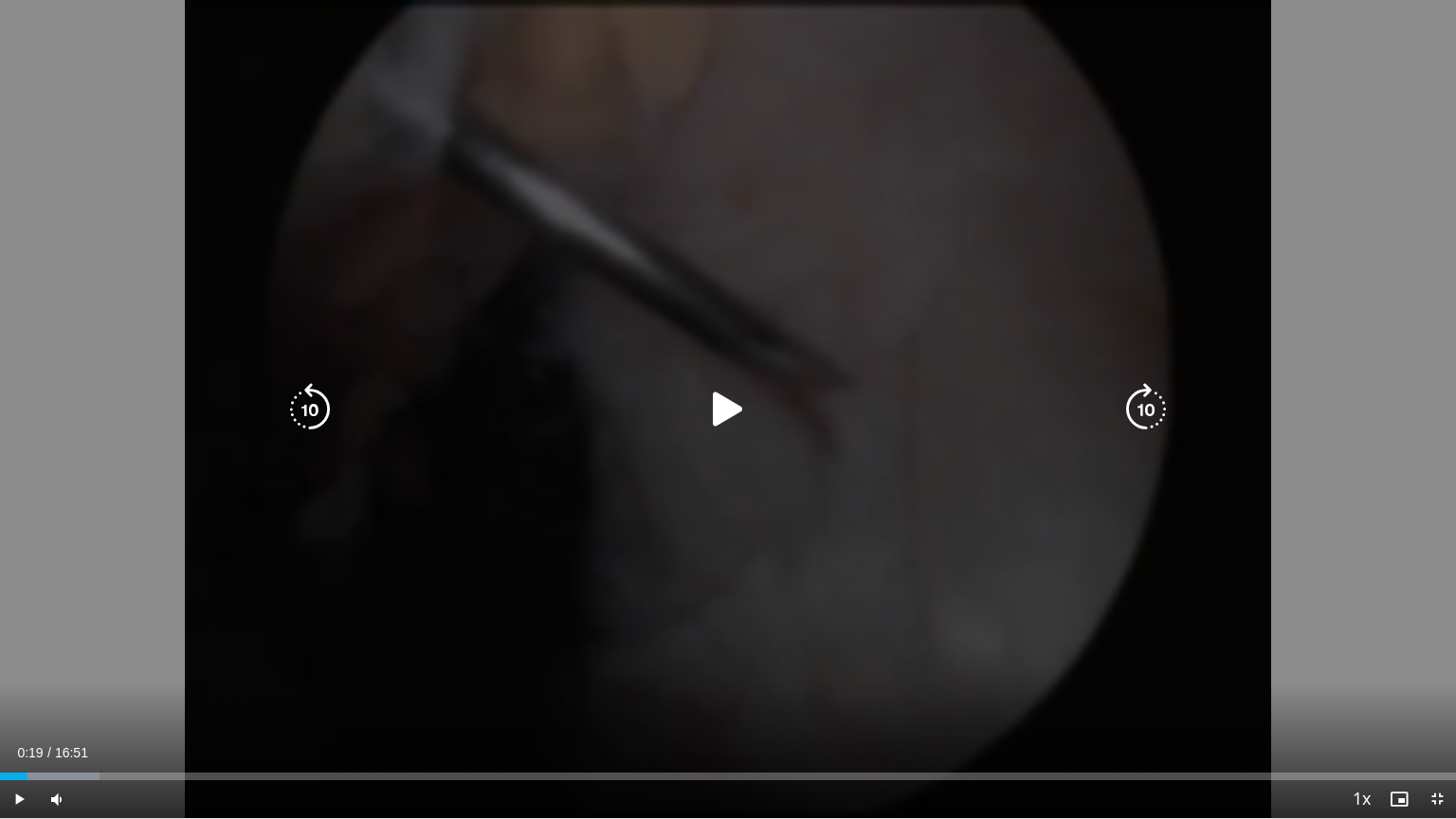 click on "10 seconds
Tap to unmute" at bounding box center [728, 409] 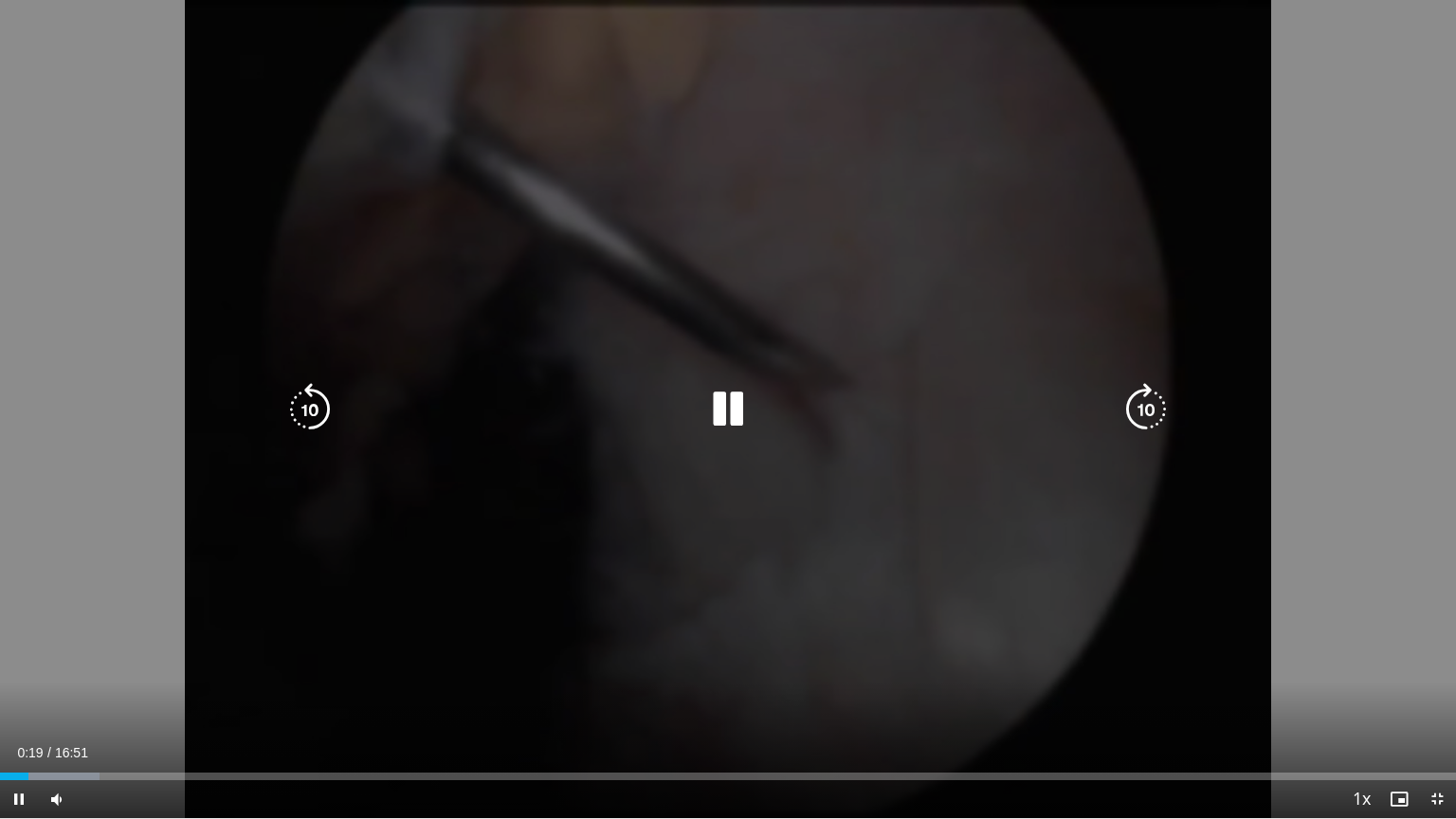 click on "10 seconds
Tap to unmute" at bounding box center (728, 409) 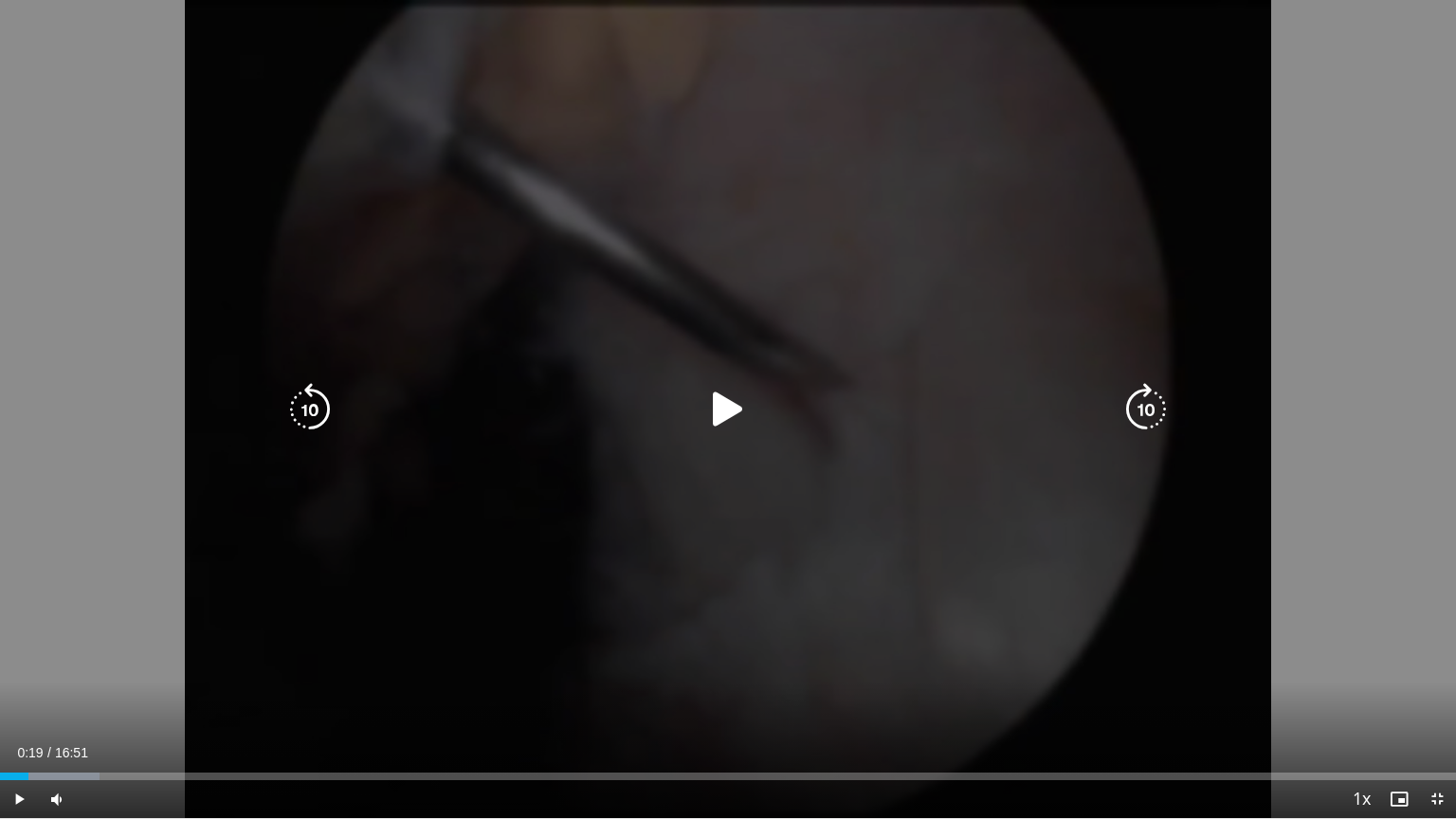 click on "10 seconds
Tap to unmute" at bounding box center [728, 409] 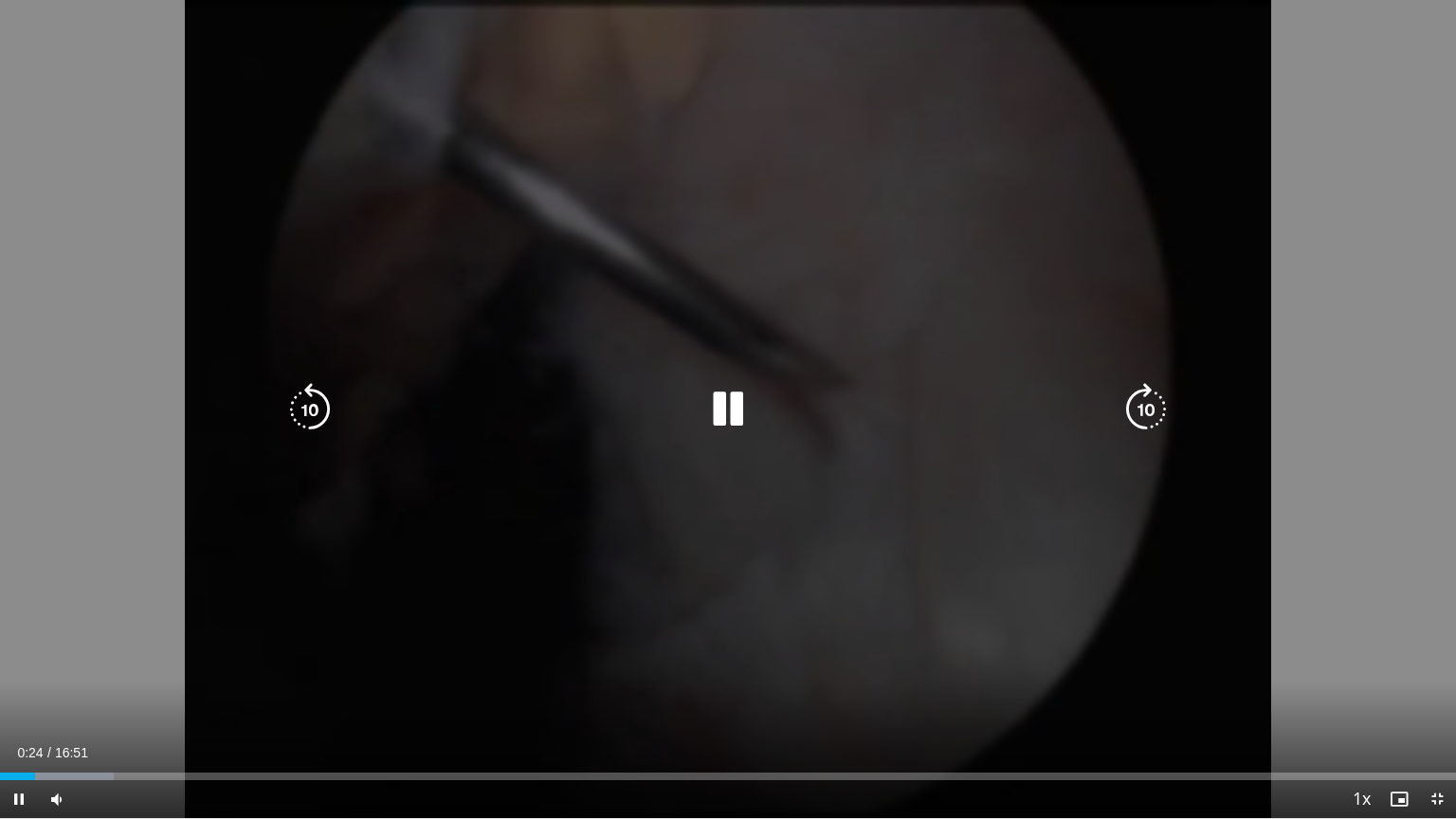 click on "10 seconds
Tap to unmute" at bounding box center [728, 409] 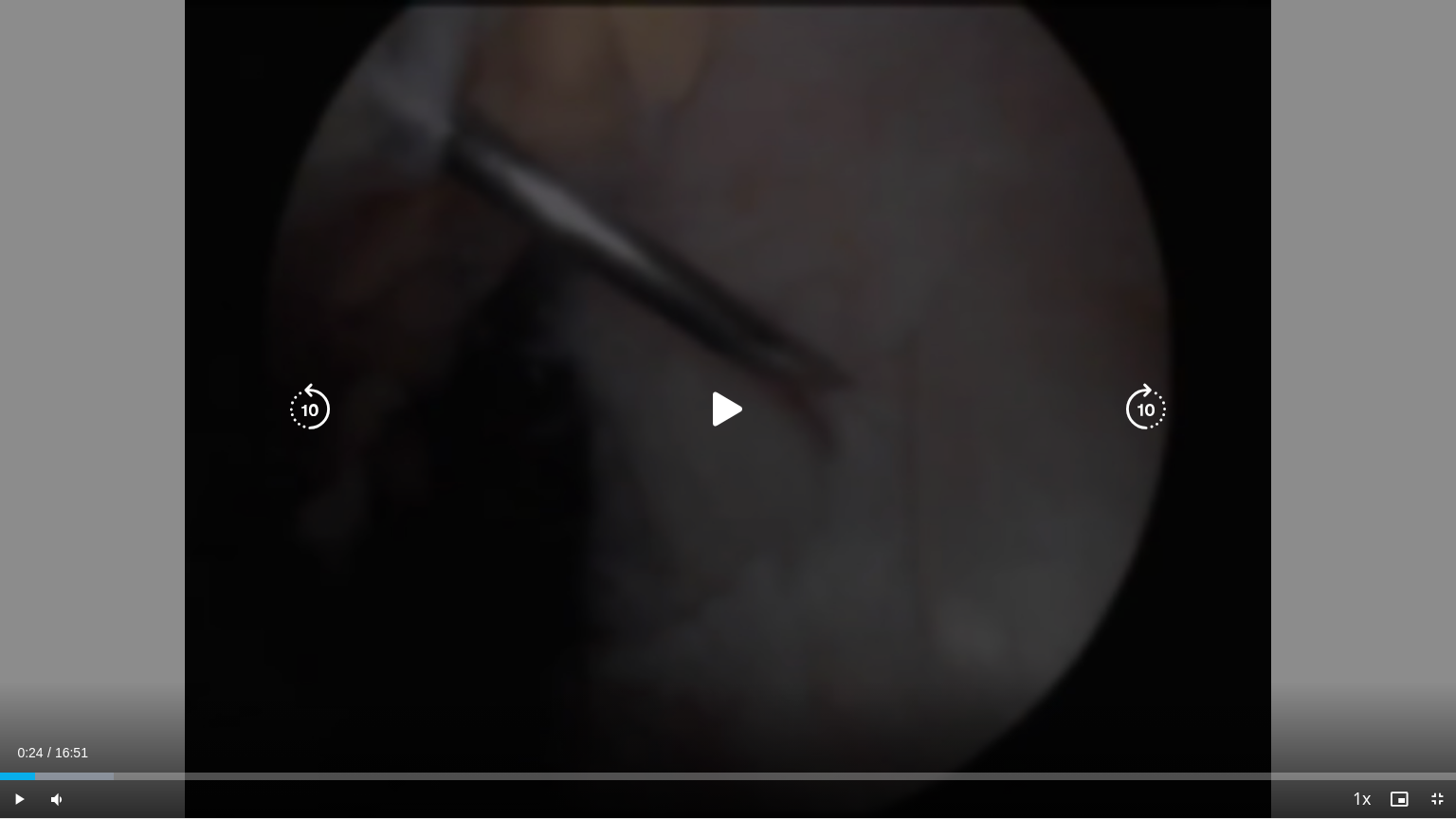 click on "10 seconds
Tap to unmute" at bounding box center (728, 409) 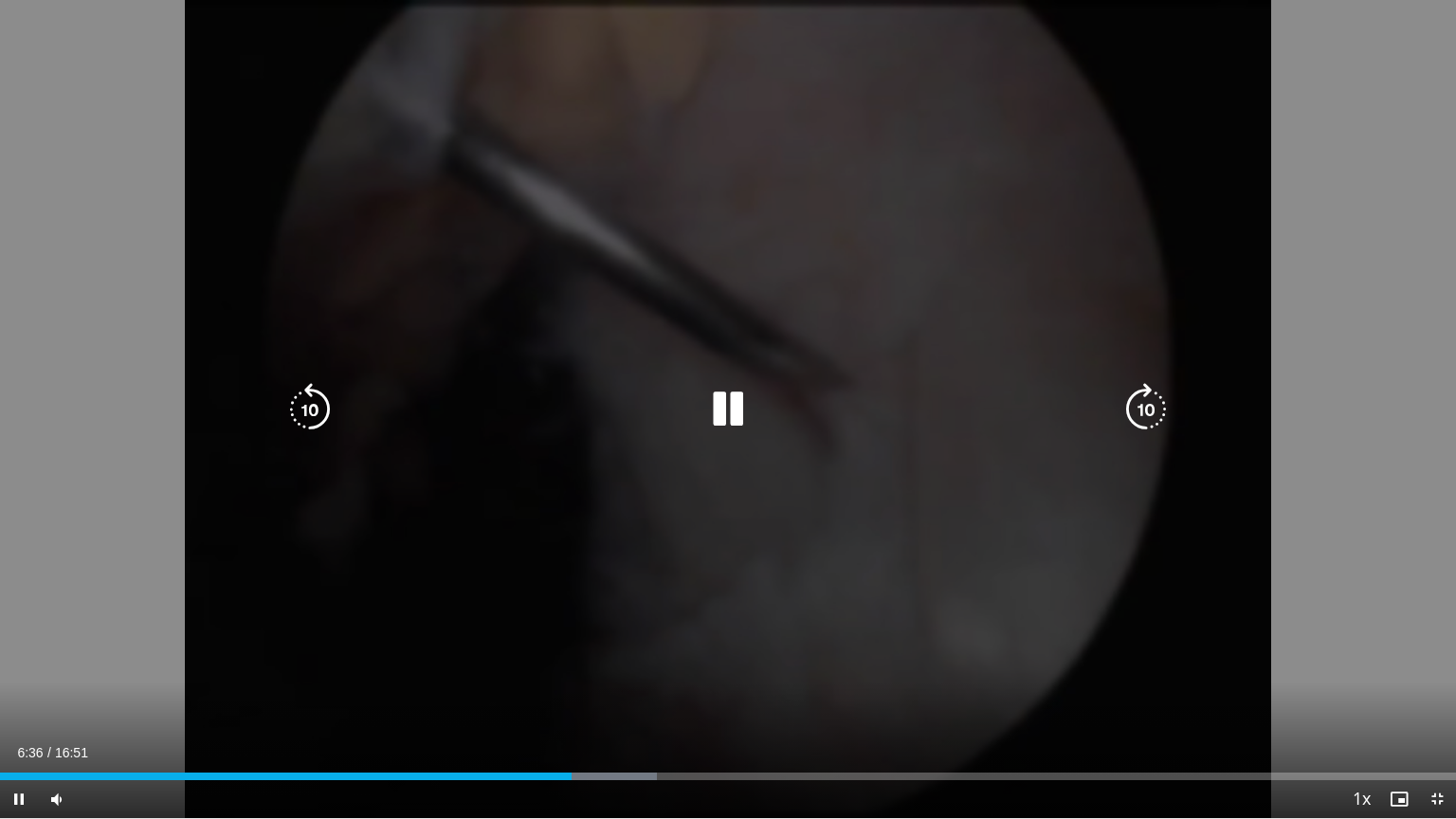 click on "10 seconds
Tap to unmute" at bounding box center [728, 409] 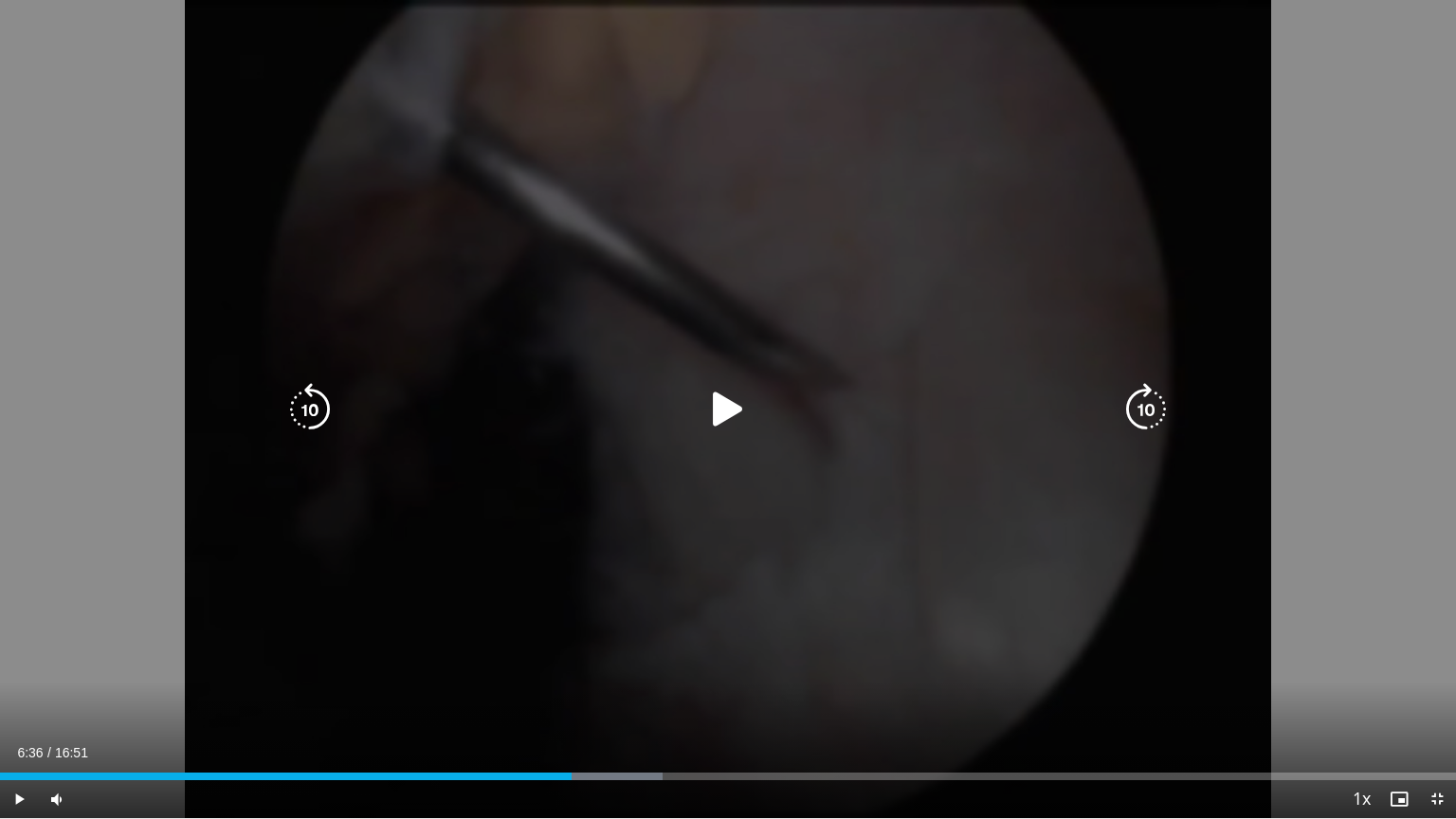 click on "10 seconds
Tap to unmute" at bounding box center (728, 409) 